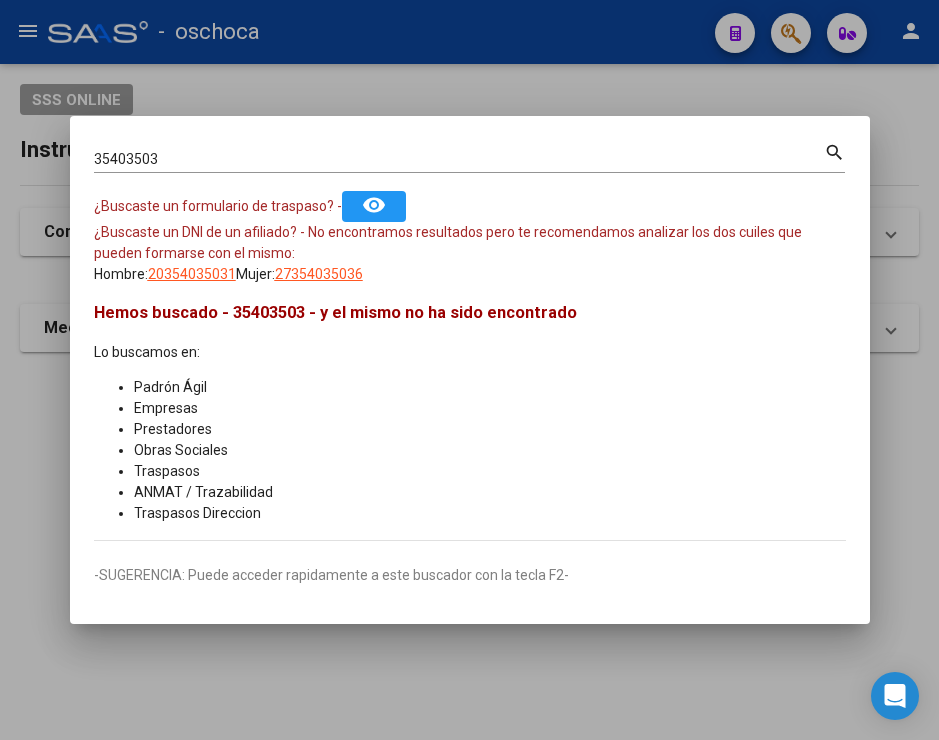 scroll, scrollTop: 0, scrollLeft: 0, axis: both 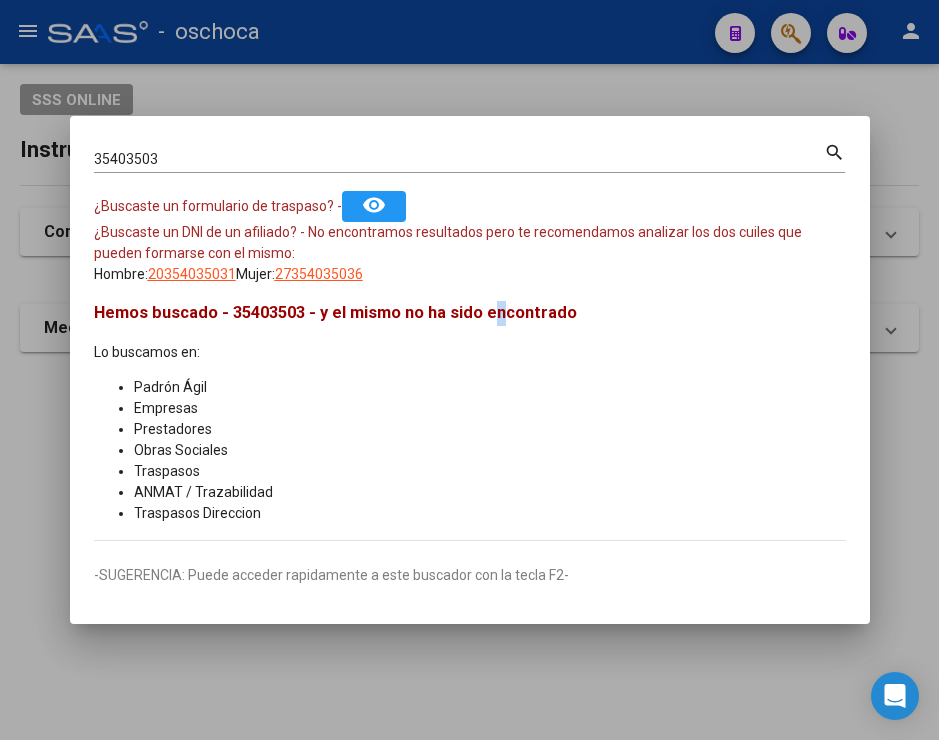 click on "Hemos buscado - 35403503 - y el mismo no ha sido encontrado" at bounding box center (335, 312) 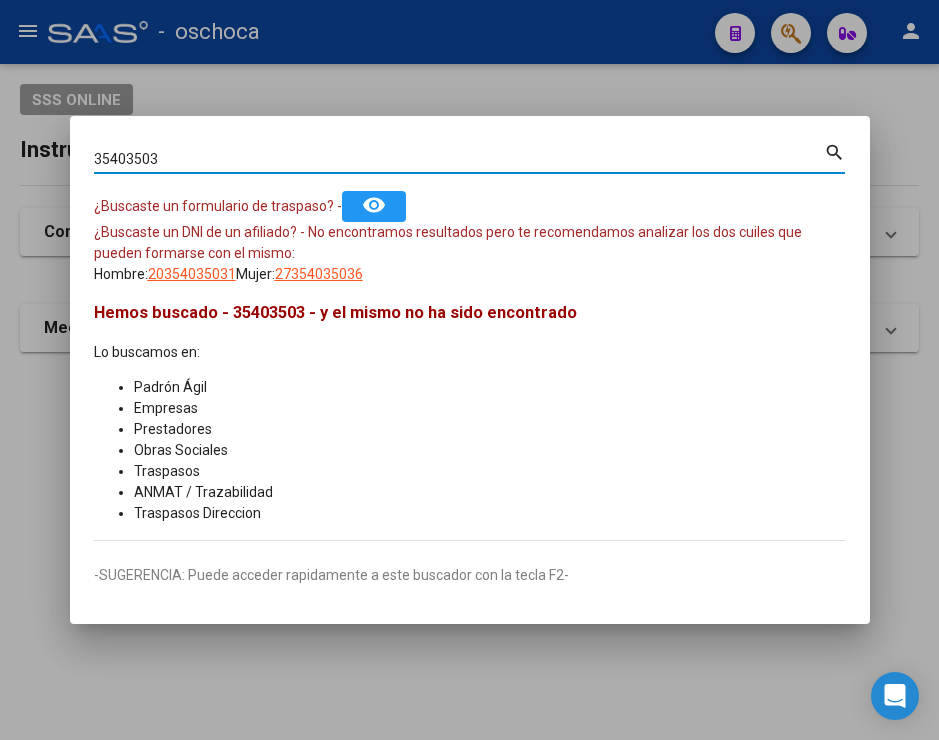 drag, startPoint x: 182, startPoint y: 170, endPoint x: -75, endPoint y: 119, distance: 262.01144 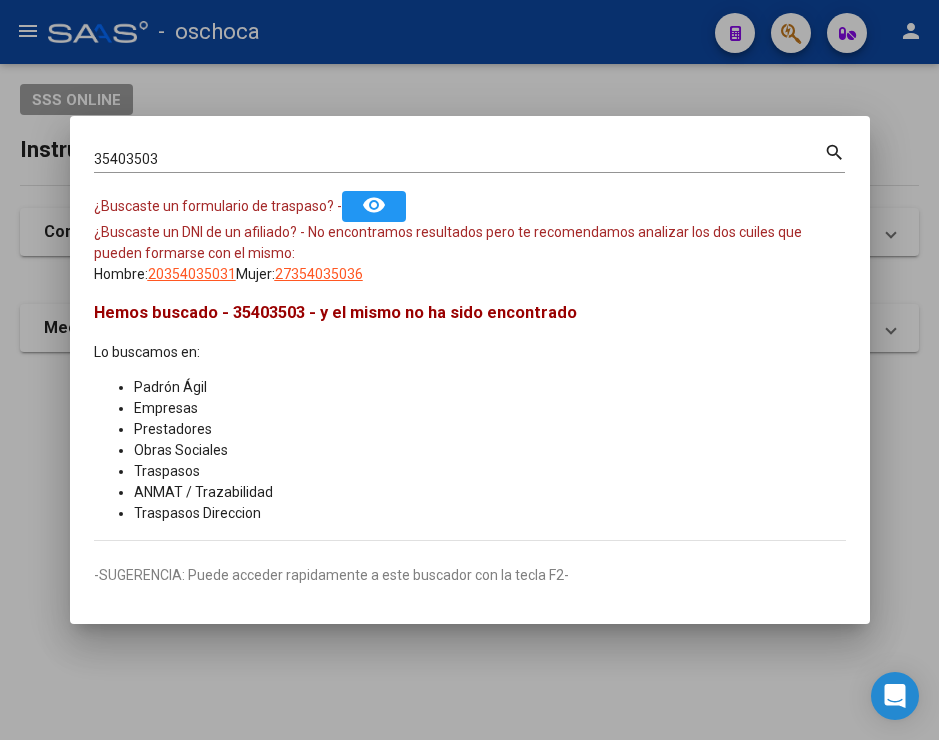 click on "Hemos buscado - 35403503 - y el mismo no ha sido encontrado  Lo buscamos en:  Padrón Ágil Empresas Prestadores Obras Sociales Traspasos ANMAT / Trazabilidad Traspasos Direccion" at bounding box center [470, 412] 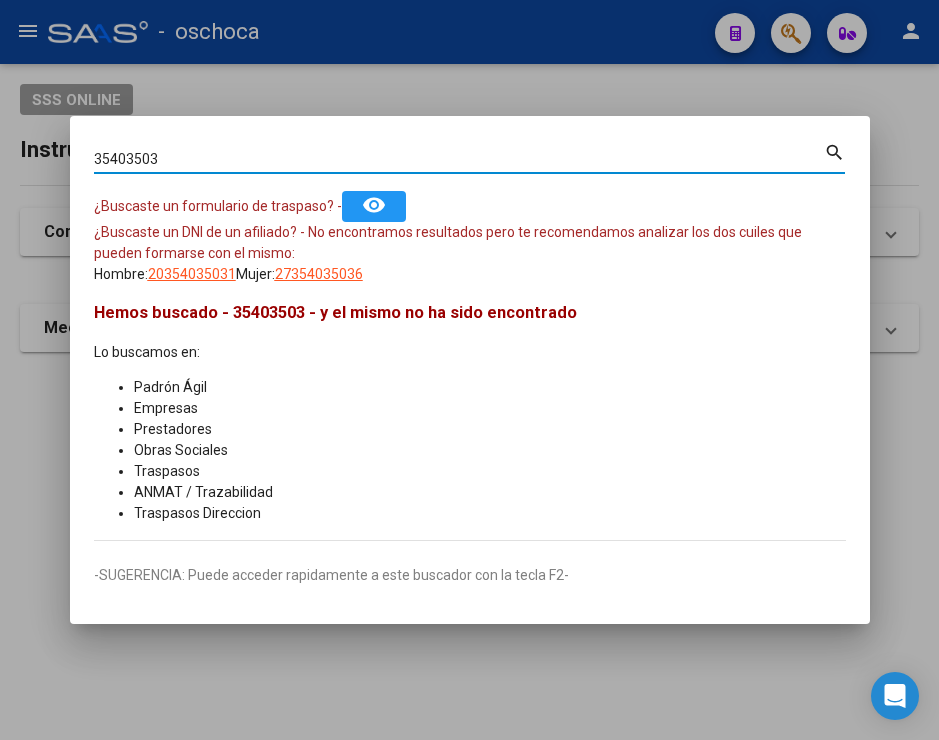 drag, startPoint x: 157, startPoint y: 157, endPoint x: 45, endPoint y: 141, distance: 113.137085 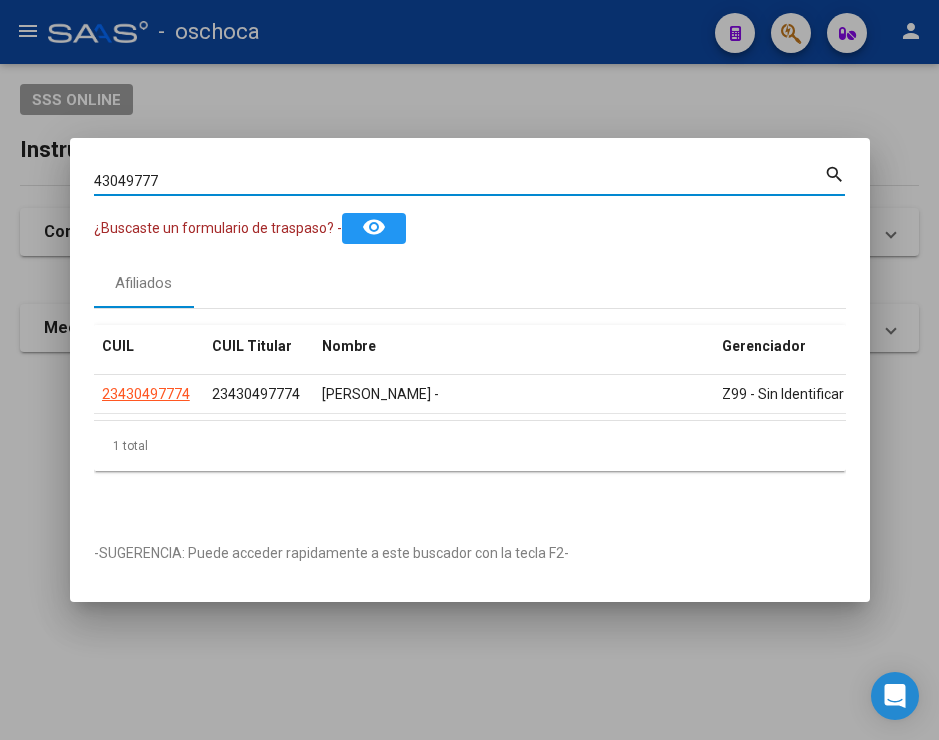 drag, startPoint x: 169, startPoint y: 174, endPoint x: -81, endPoint y: 172, distance: 250.008 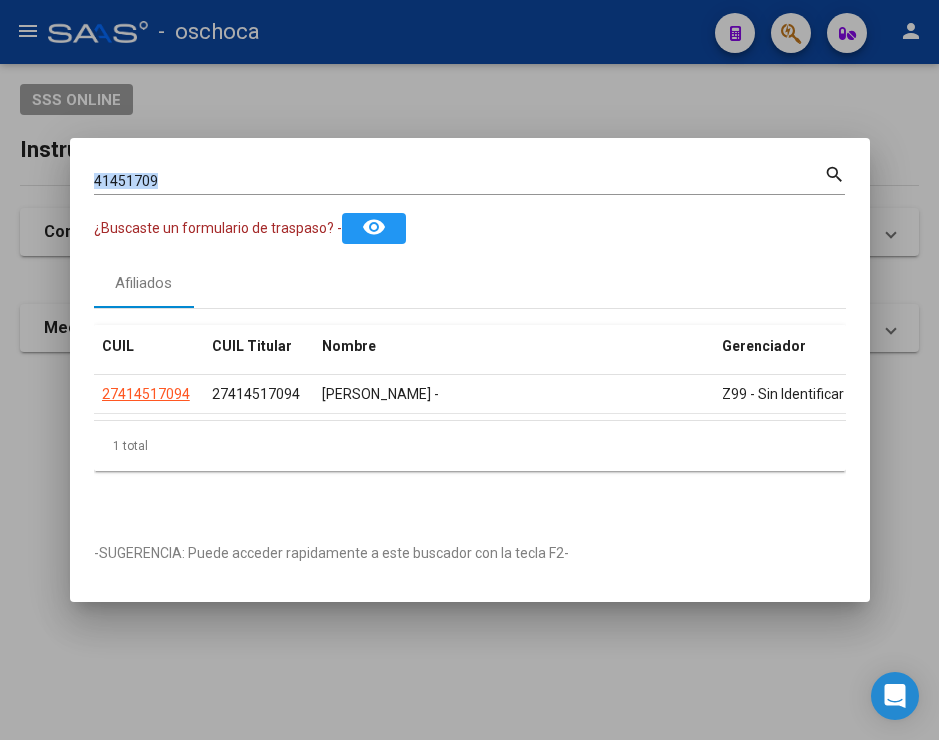 drag, startPoint x: 173, startPoint y: 163, endPoint x: 152, endPoint y: 178, distance: 25.806976 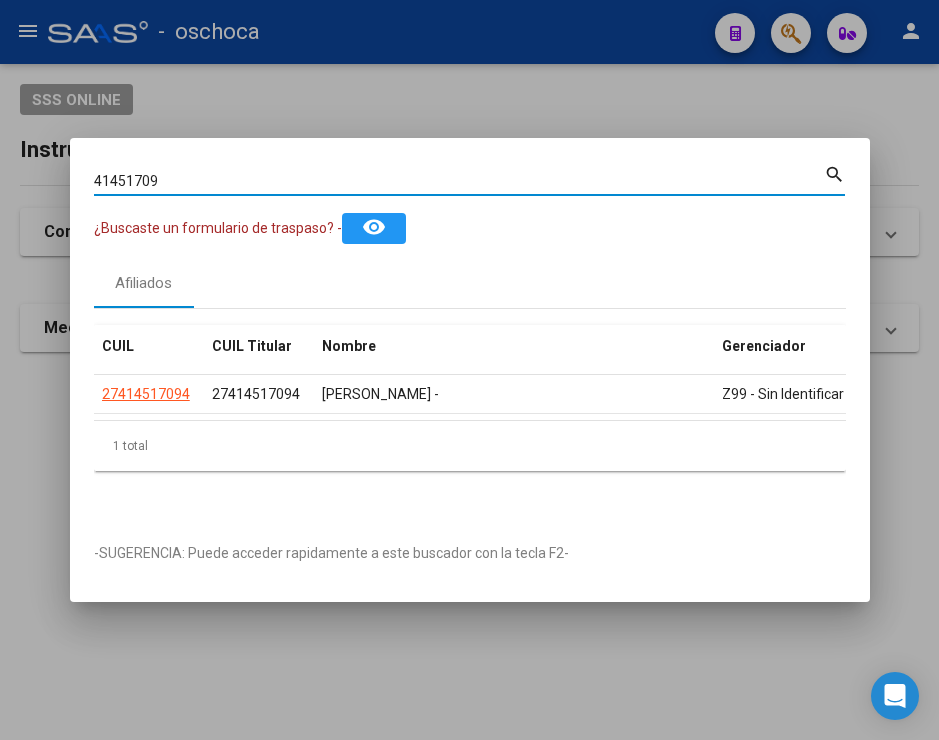 drag, startPoint x: 169, startPoint y: 173, endPoint x: 15, endPoint y: 158, distance: 154.72879 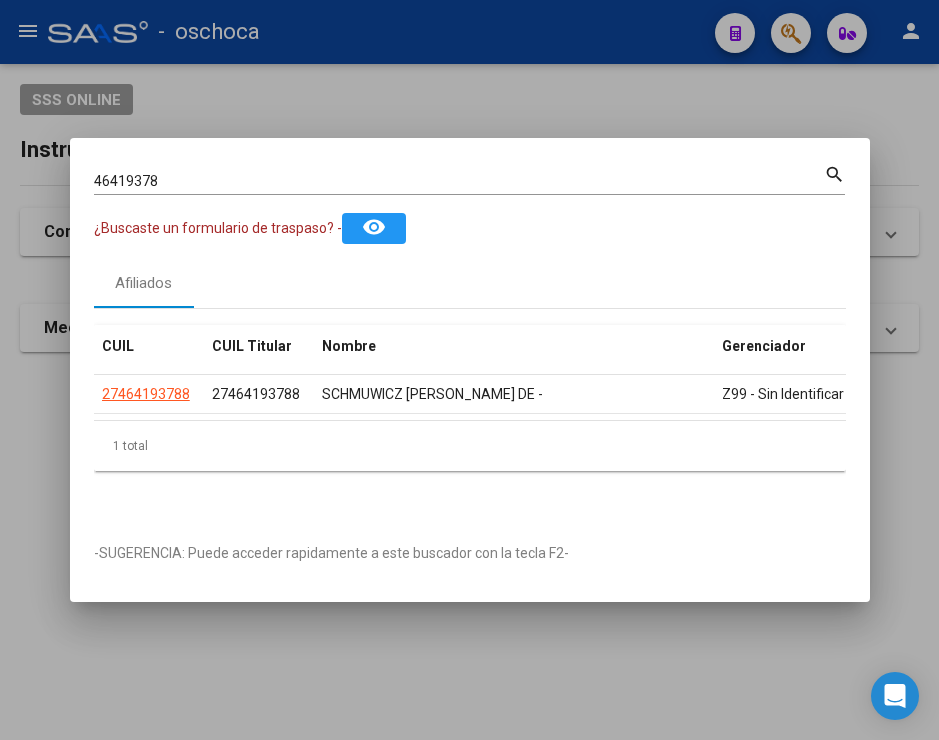 click on "Afiliados" 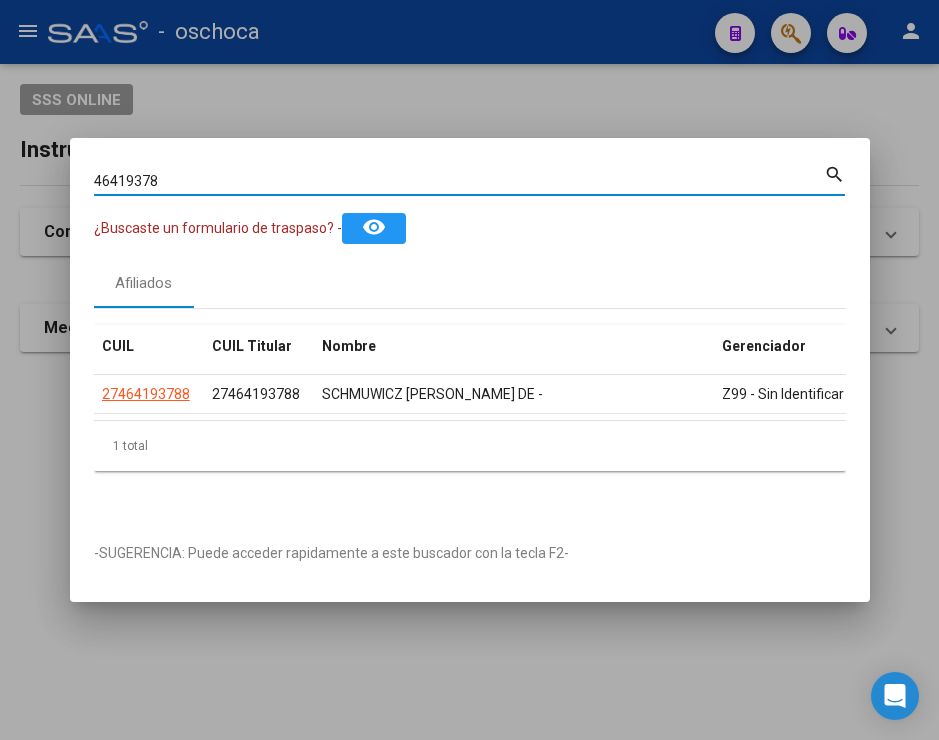 drag, startPoint x: 173, startPoint y: 170, endPoint x: -85, endPoint y: 152, distance: 258.62714 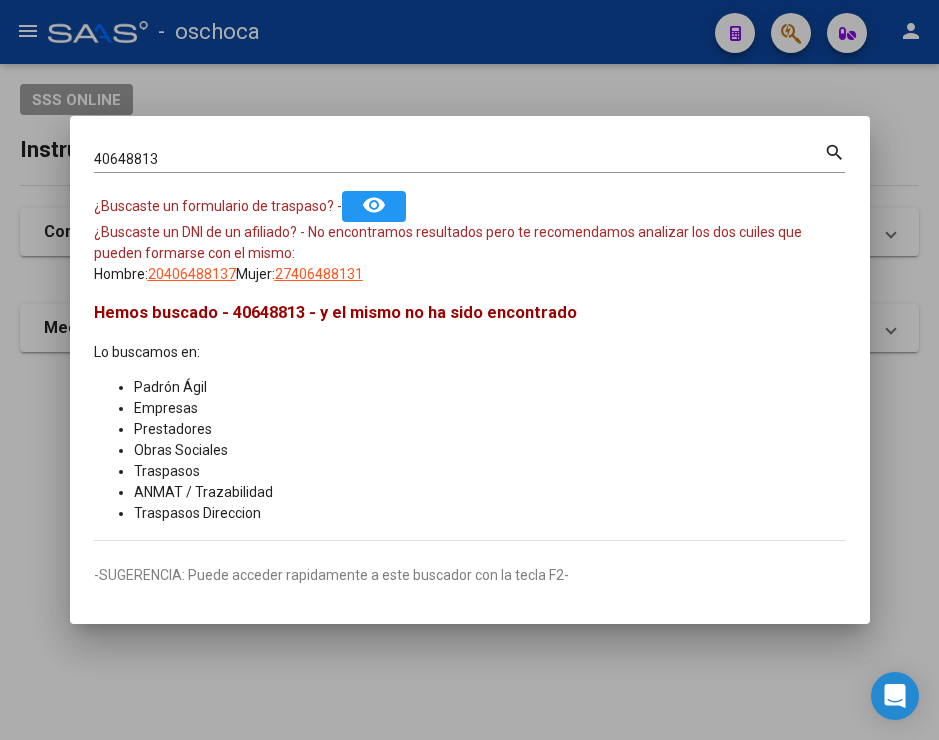 click on "Hemos buscado - 40648813 - y el mismo no ha sido encontrado" at bounding box center (335, 312) 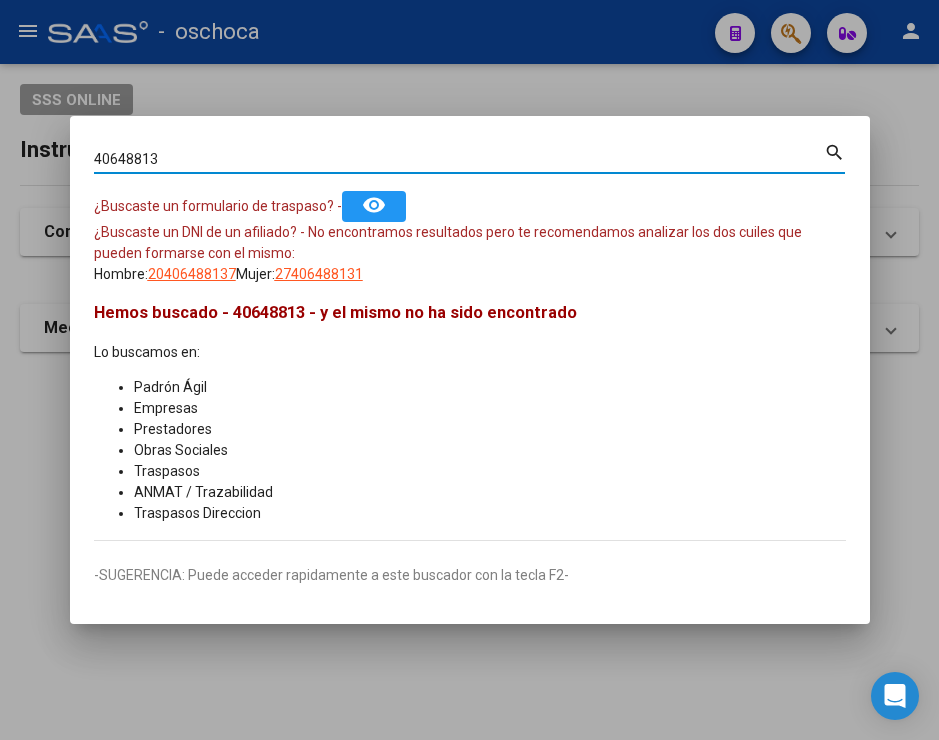 drag, startPoint x: 186, startPoint y: 162, endPoint x: 15, endPoint y: 146, distance: 171.7469 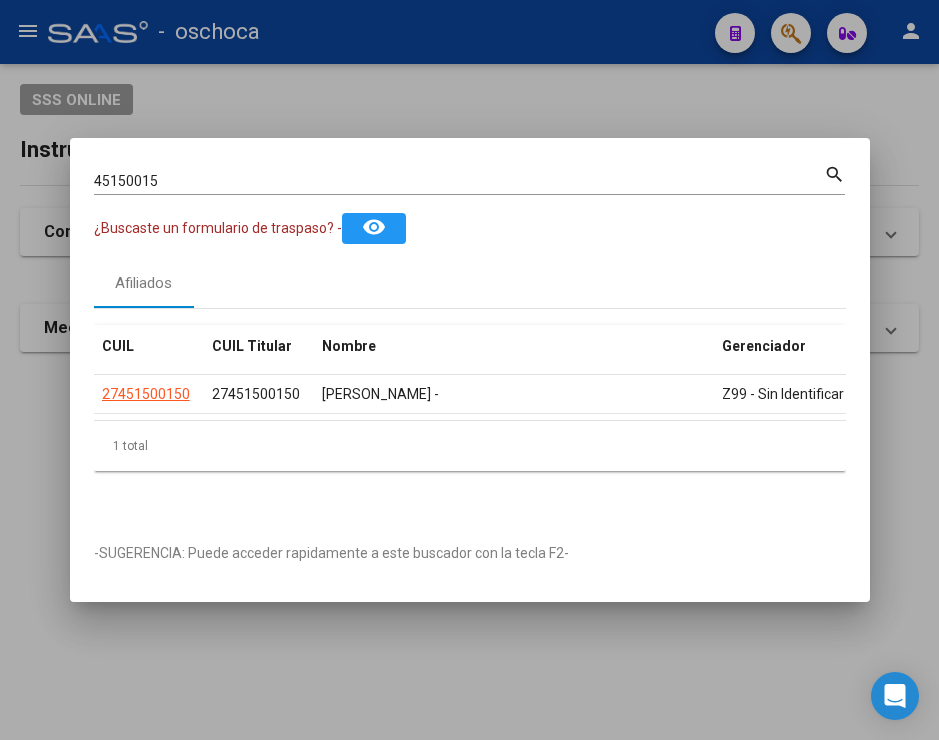 click on "CUIL CUIL Titular Nombre Gerenciador Activo 27451500150 27451500150  [PERSON_NAME]          -  Z99 - Sin Identificar  1 total   1" at bounding box center (470, 414) 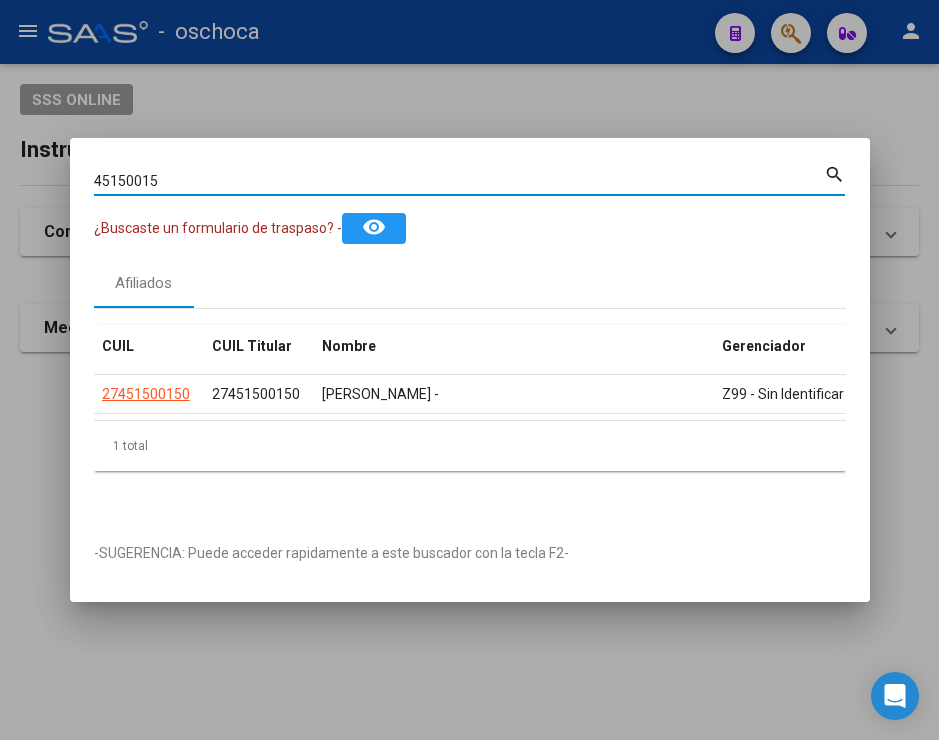 drag, startPoint x: 178, startPoint y: 172, endPoint x: -259, endPoint y: 71, distance: 448.51978 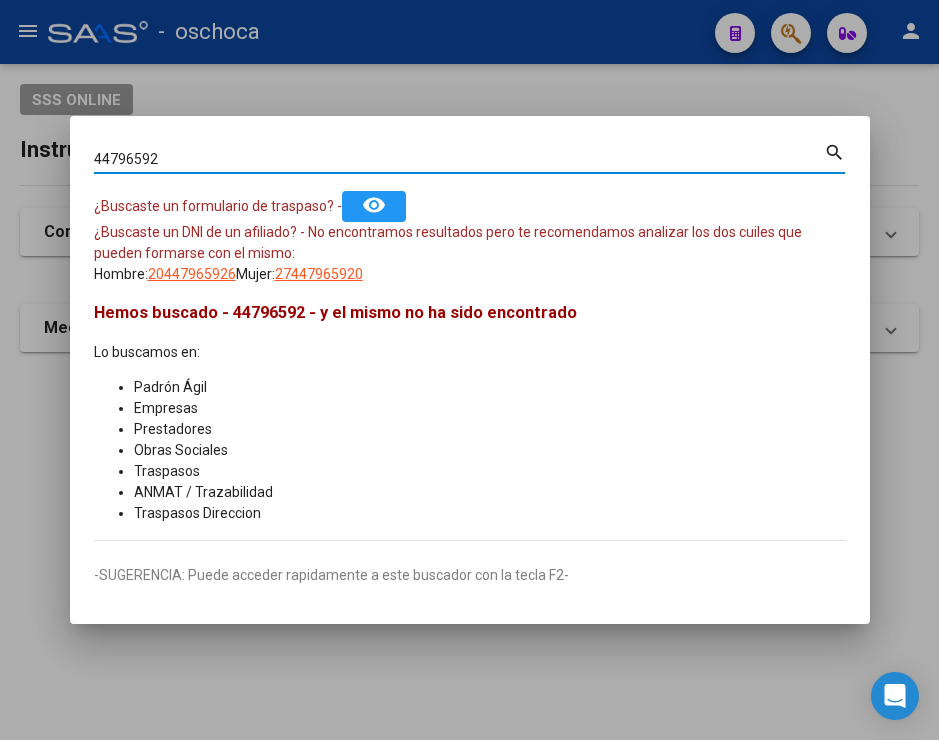 drag, startPoint x: 170, startPoint y: 152, endPoint x: -207, endPoint y: 115, distance: 378.8113 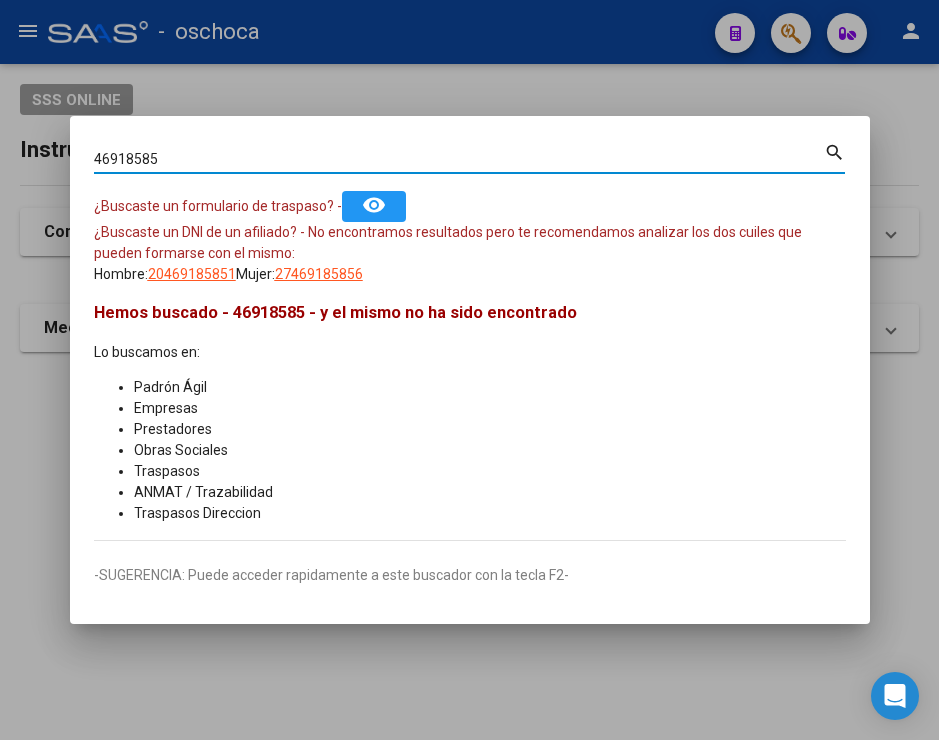 drag, startPoint x: 156, startPoint y: 154, endPoint x: -201, endPoint y: 31, distance: 377.59503 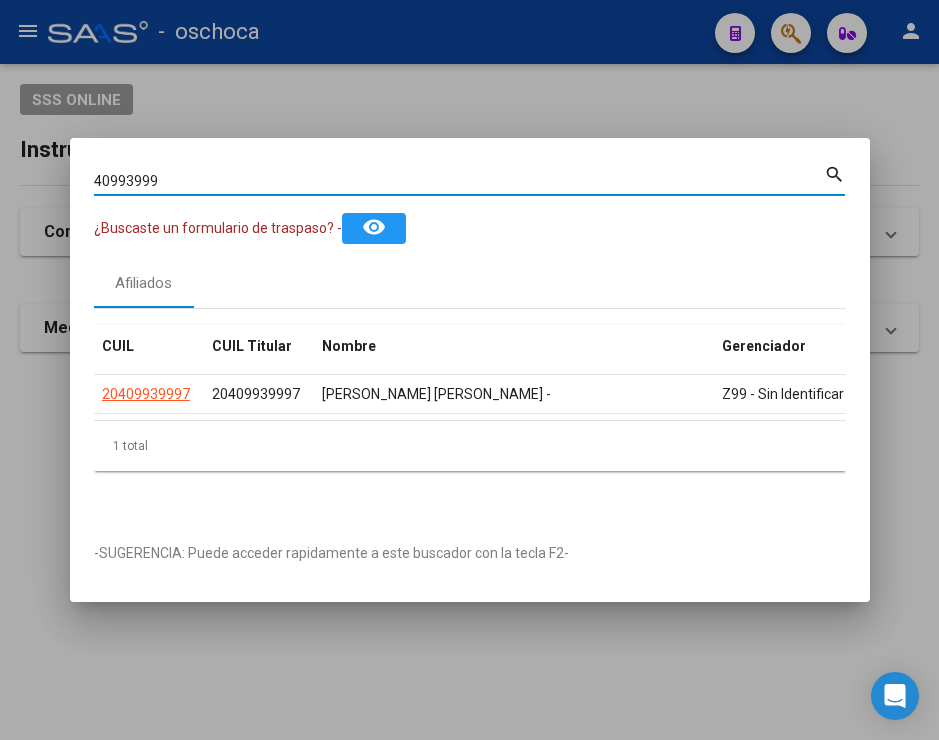 drag, startPoint x: 165, startPoint y: 178, endPoint x: -52, endPoint y: 144, distance: 219.64745 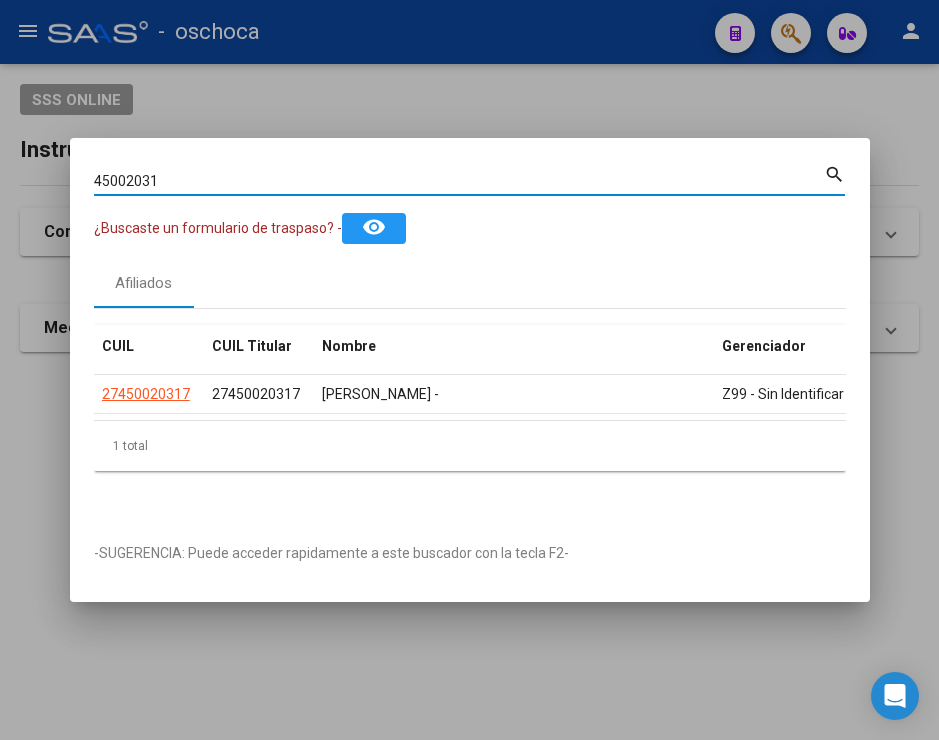 drag, startPoint x: 158, startPoint y: 172, endPoint x: -168, endPoint y: 82, distance: 338.19522 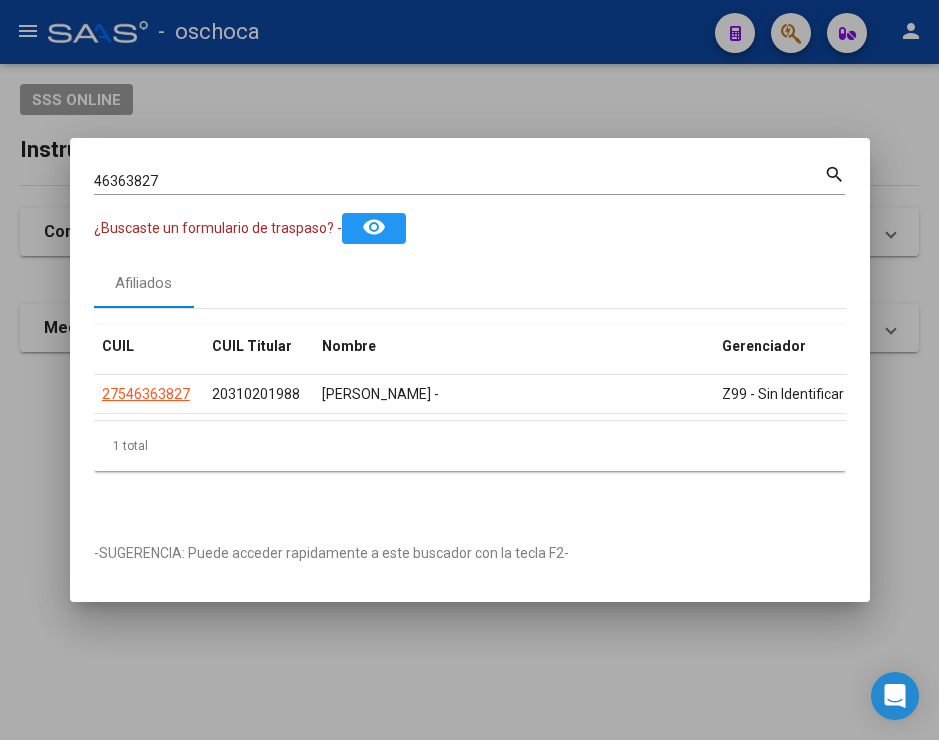 drag, startPoint x: 177, startPoint y: 153, endPoint x: 167, endPoint y: 168, distance: 18.027756 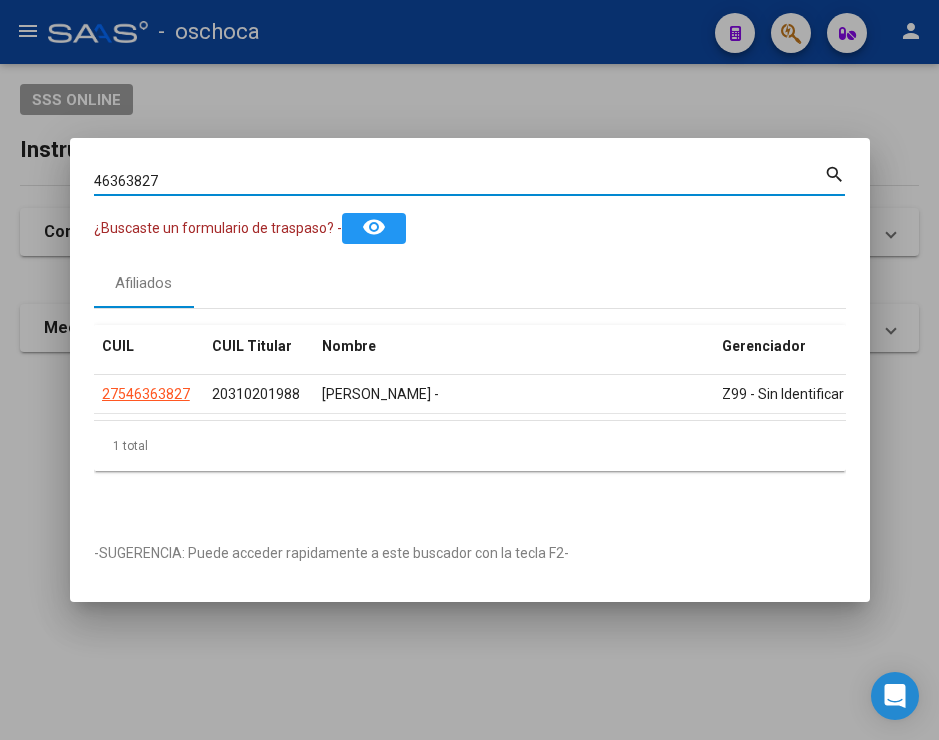 drag, startPoint x: 165, startPoint y: 166, endPoint x: -74, endPoint y: 137, distance: 240.75299 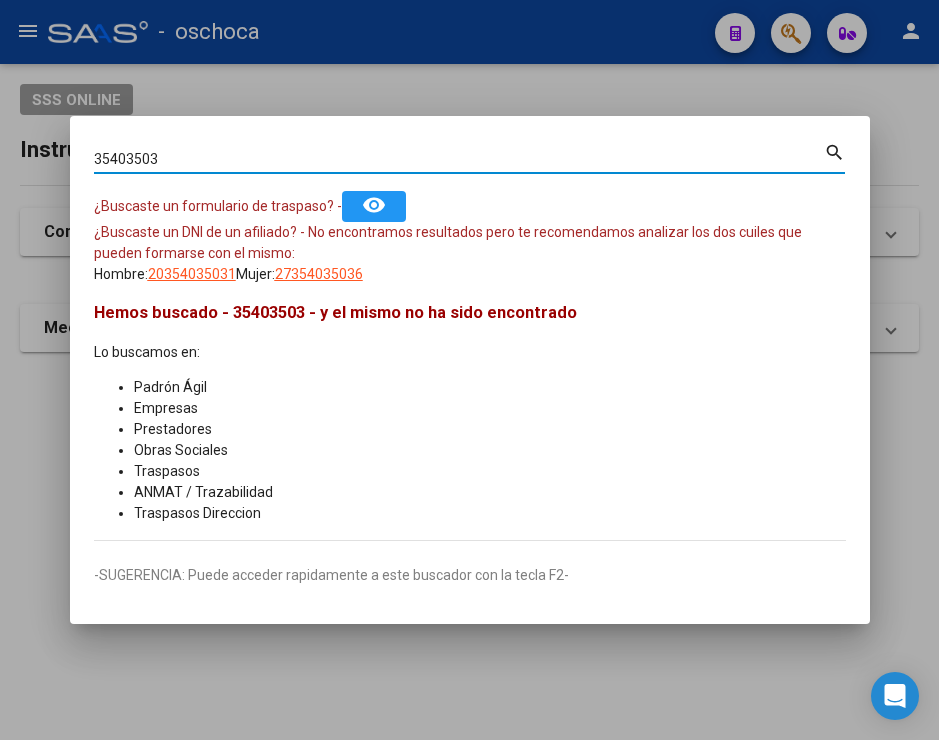 drag, startPoint x: 169, startPoint y: 162, endPoint x: -161, endPoint y: 118, distance: 332.9204 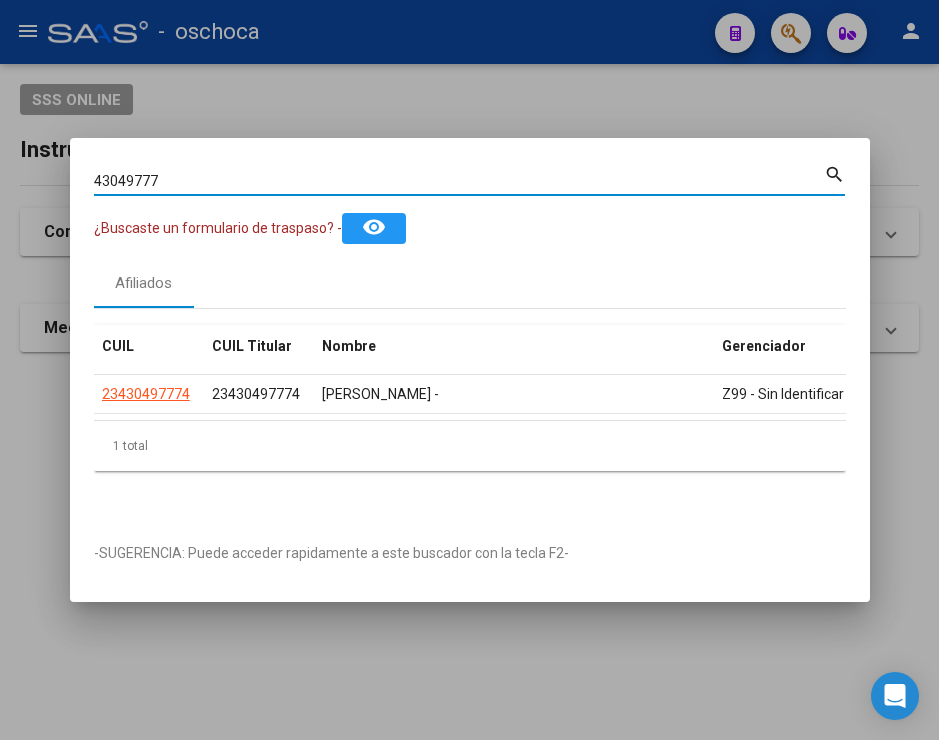 drag, startPoint x: 179, startPoint y: 179, endPoint x: -386, endPoint y: 107, distance: 569.56915 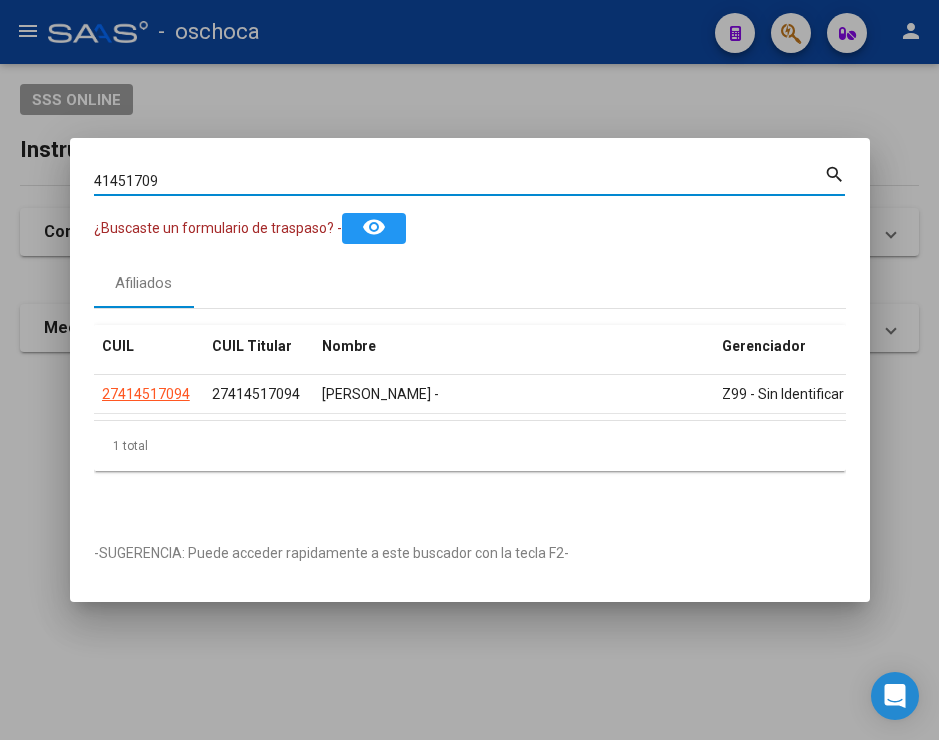 drag, startPoint x: -386, startPoint y: 107, endPoint x: 509, endPoint y: 166, distance: 896.94257 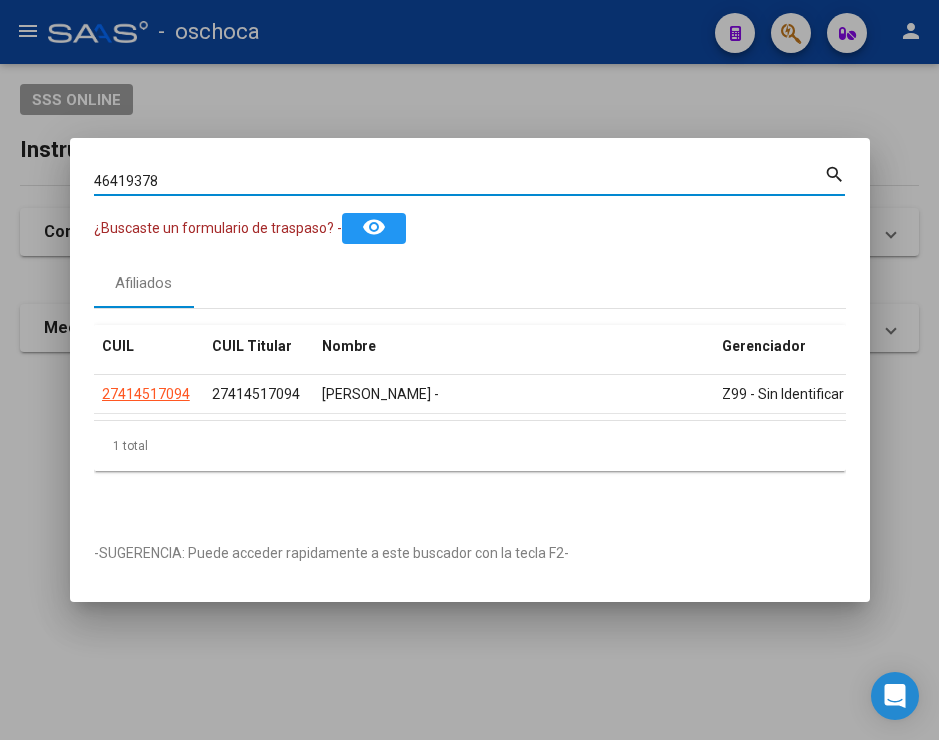 type on "46419378" 